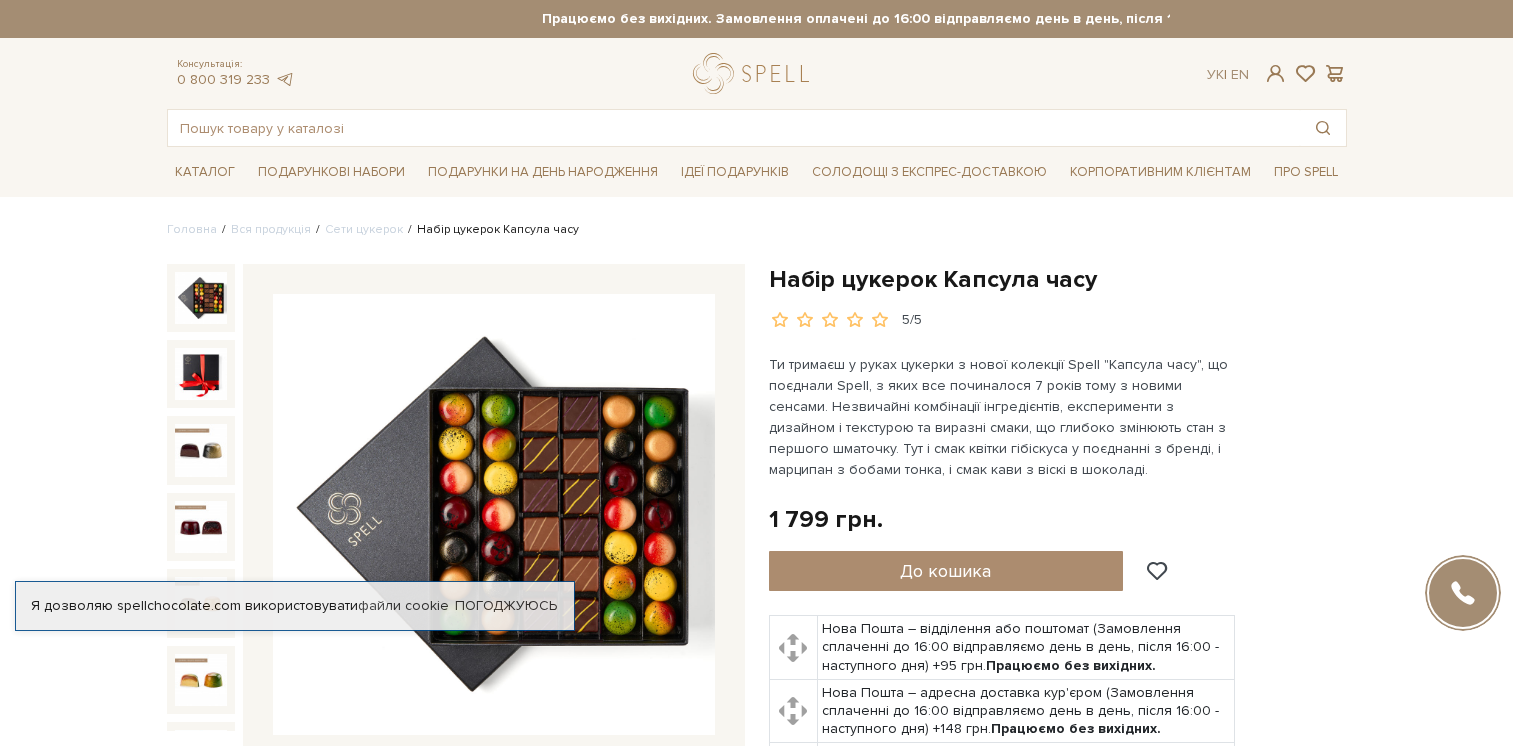 scroll, scrollTop: 0, scrollLeft: 0, axis: both 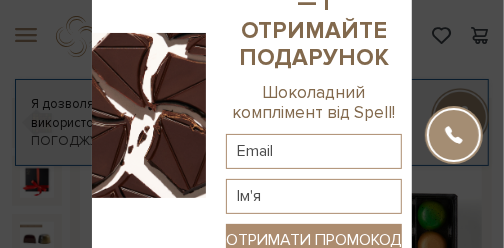 click at bounding box center [252, 157] 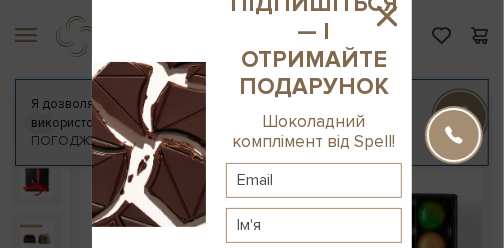 scroll, scrollTop: 0, scrollLeft: 0, axis: both 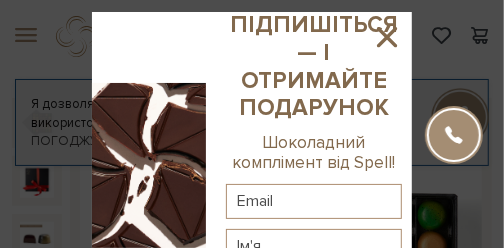 click 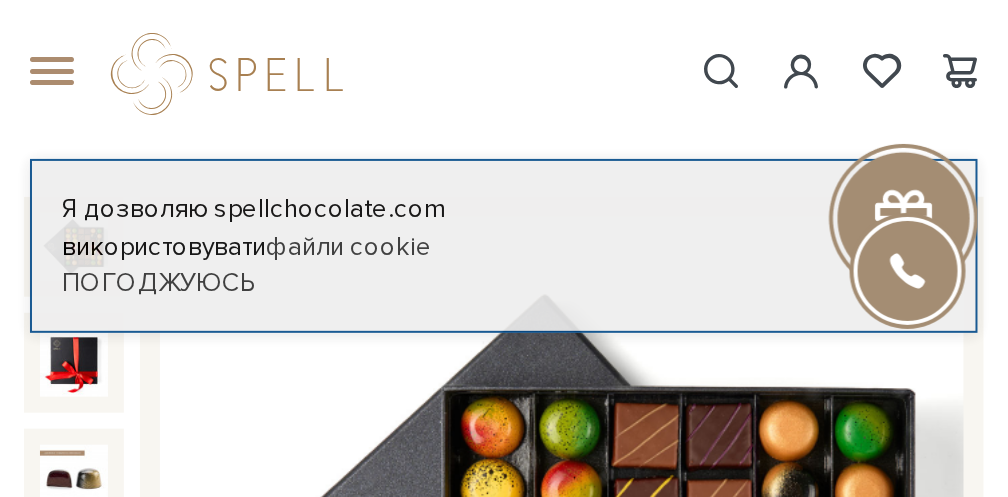 scroll, scrollTop: 267, scrollLeft: 0, axis: vertical 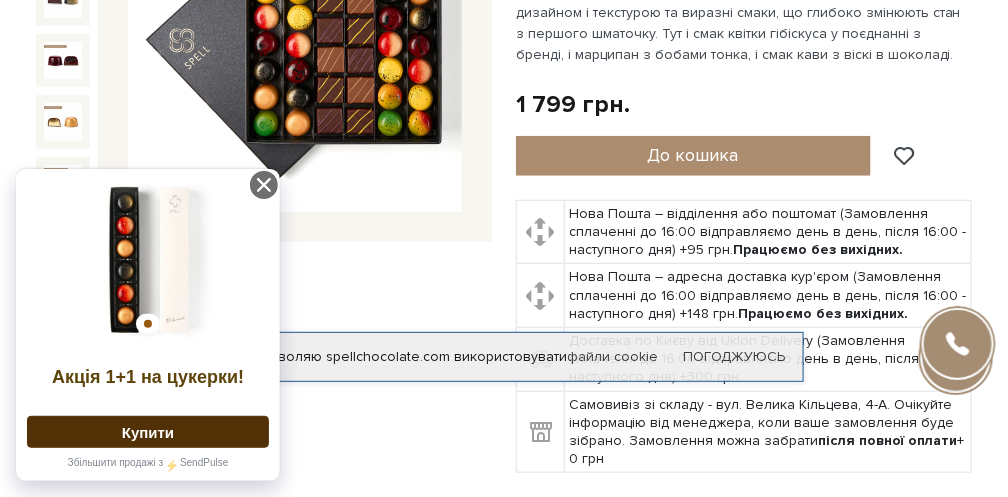 click at bounding box center (148, 260) 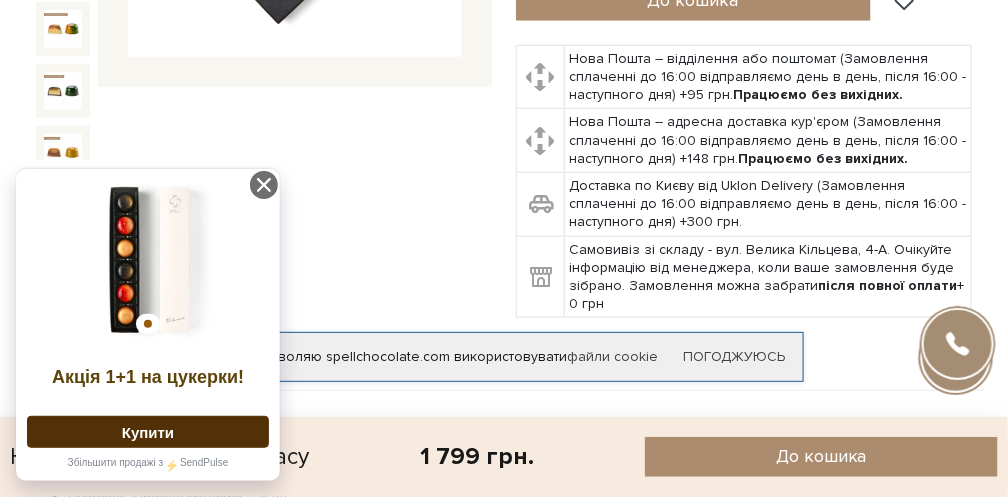 scroll, scrollTop: 467, scrollLeft: 0, axis: vertical 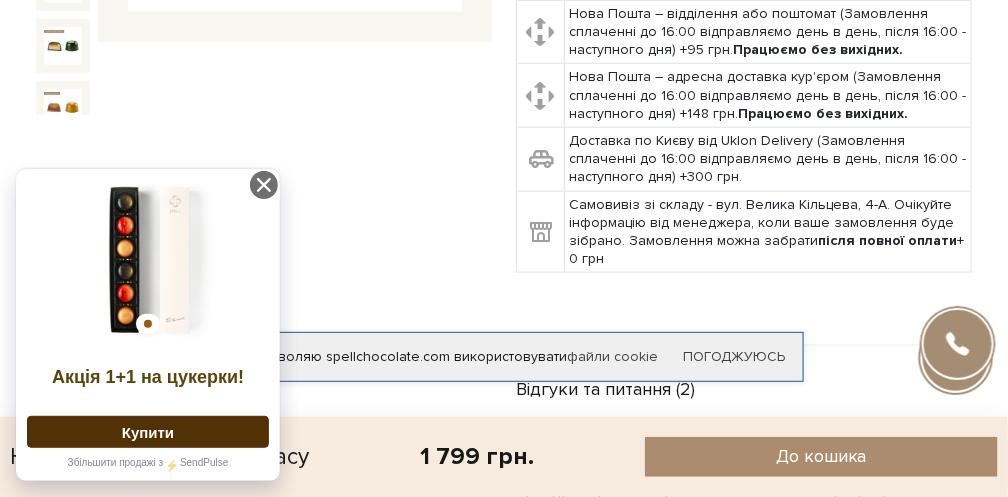 click on "Набір цукерок Капсула часу
5/5" at bounding box center (264, -28) 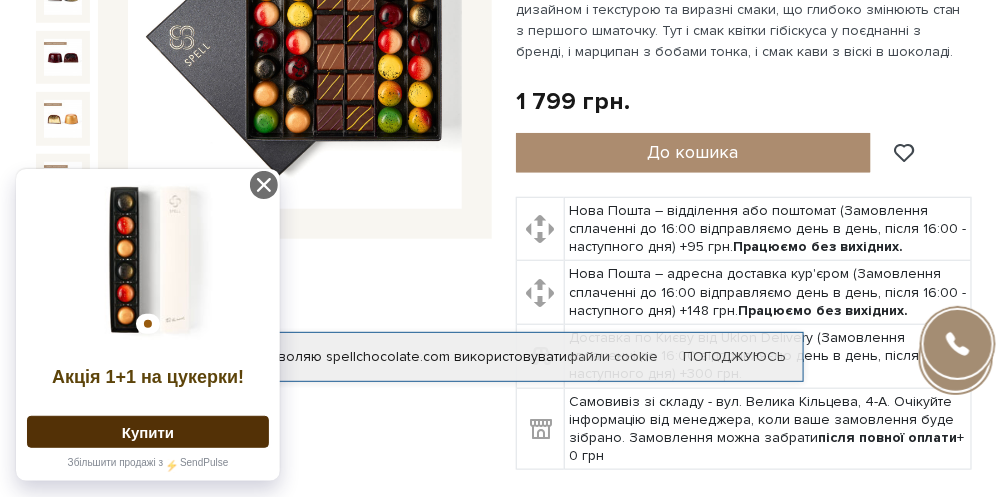 scroll, scrollTop: 133, scrollLeft: 0, axis: vertical 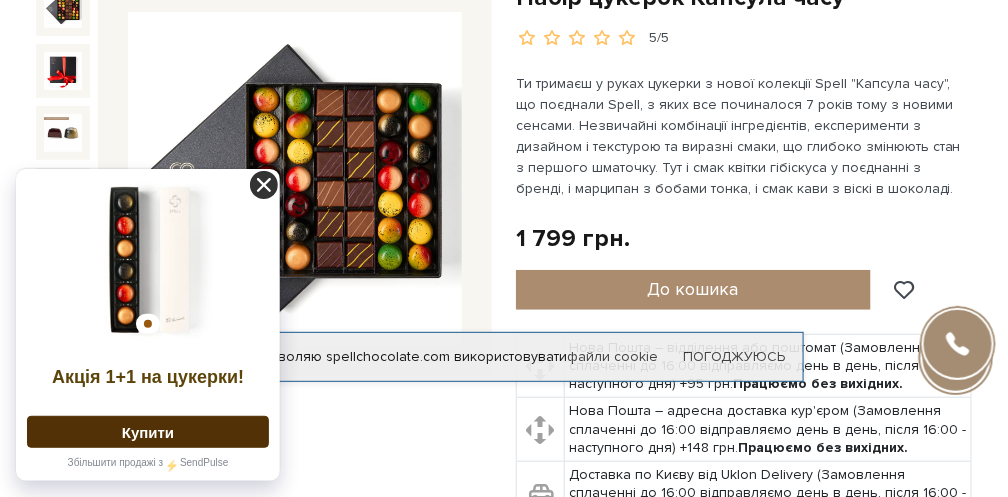 click 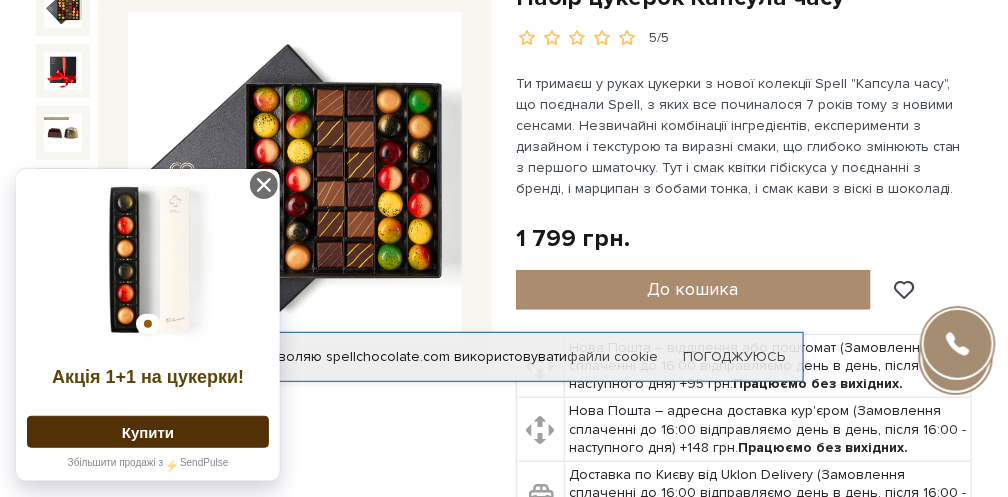 click 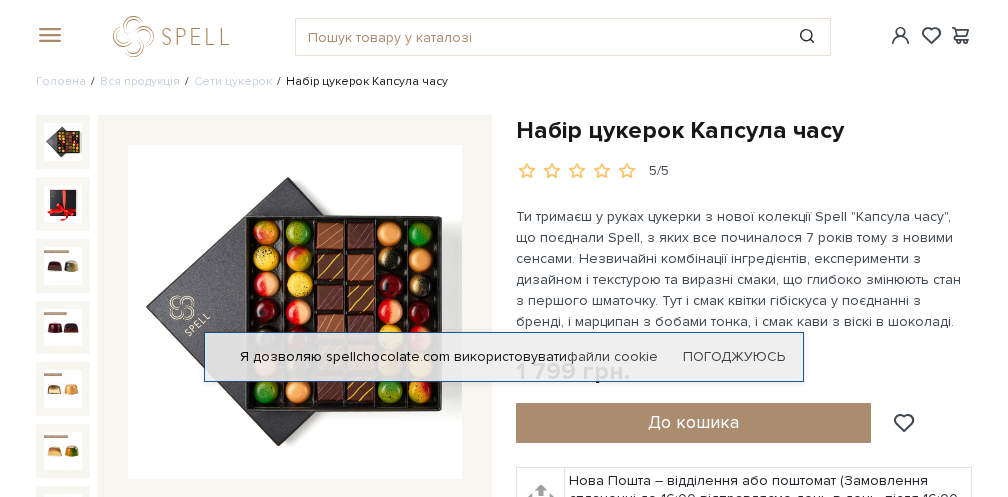 scroll, scrollTop: 133, scrollLeft: 0, axis: vertical 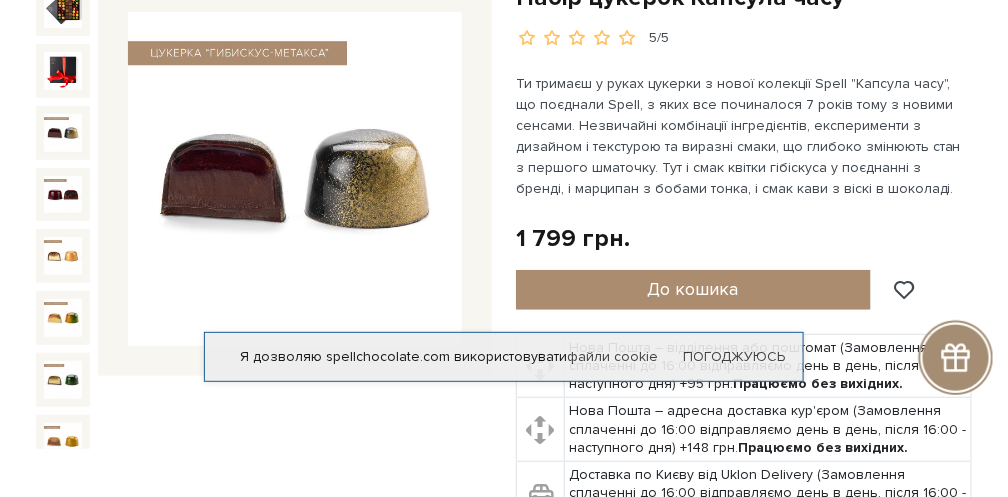 click at bounding box center [63, 133] 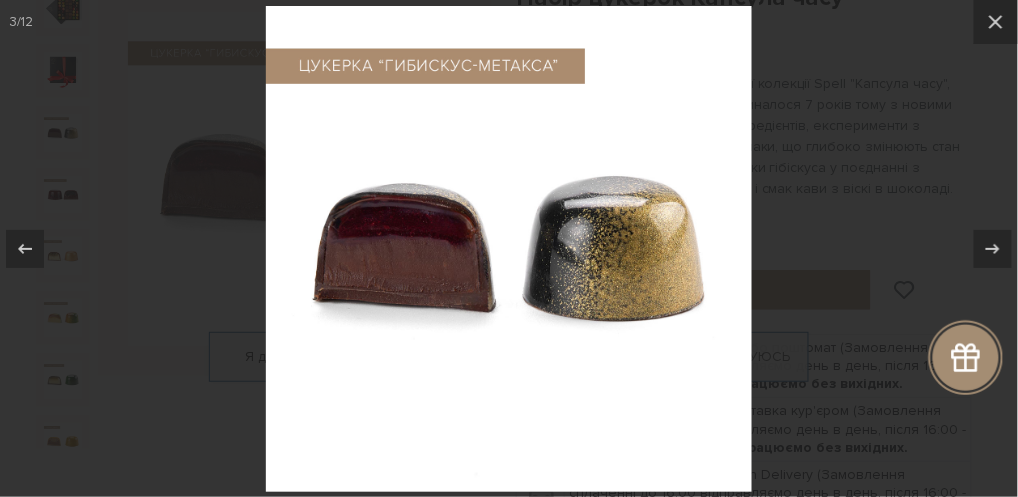 click at bounding box center [509, 248] 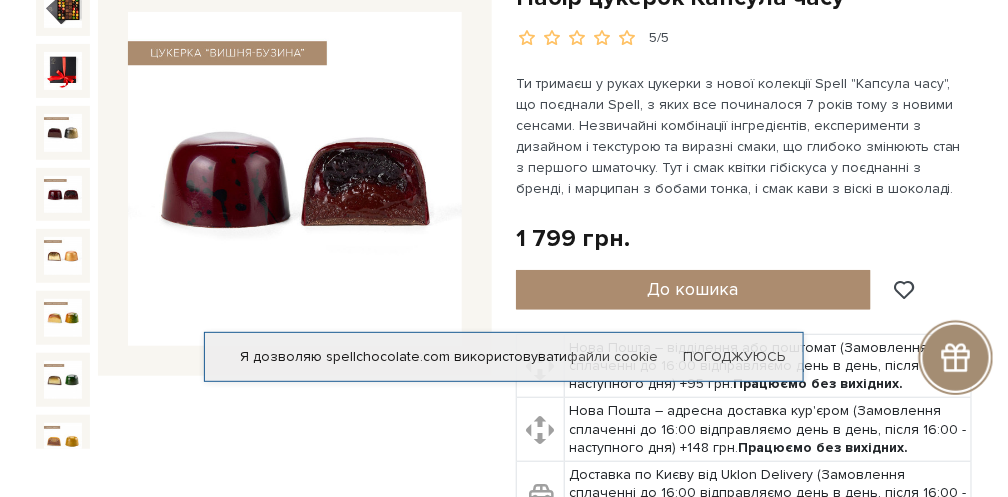 click at bounding box center (63, 195) 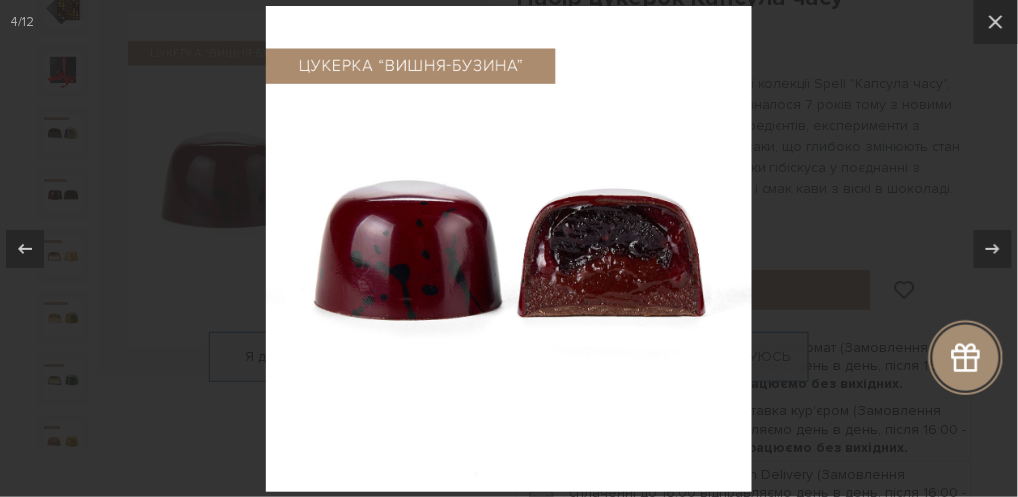 click at bounding box center [509, 248] 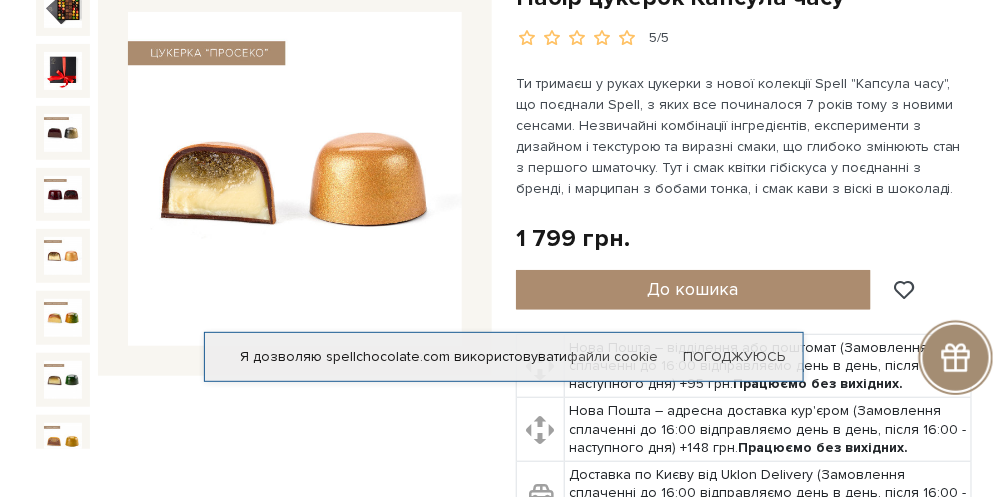 click at bounding box center [63, 256] 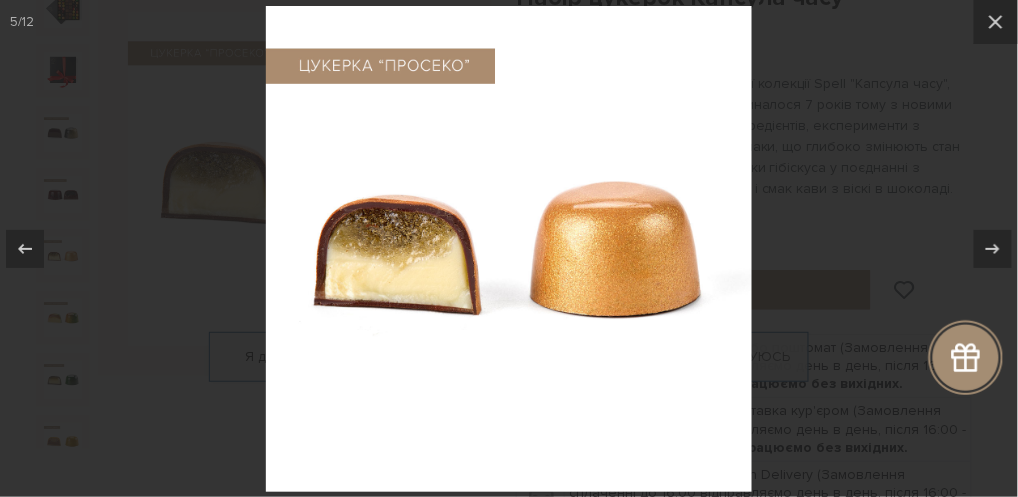 click at bounding box center [509, 248] 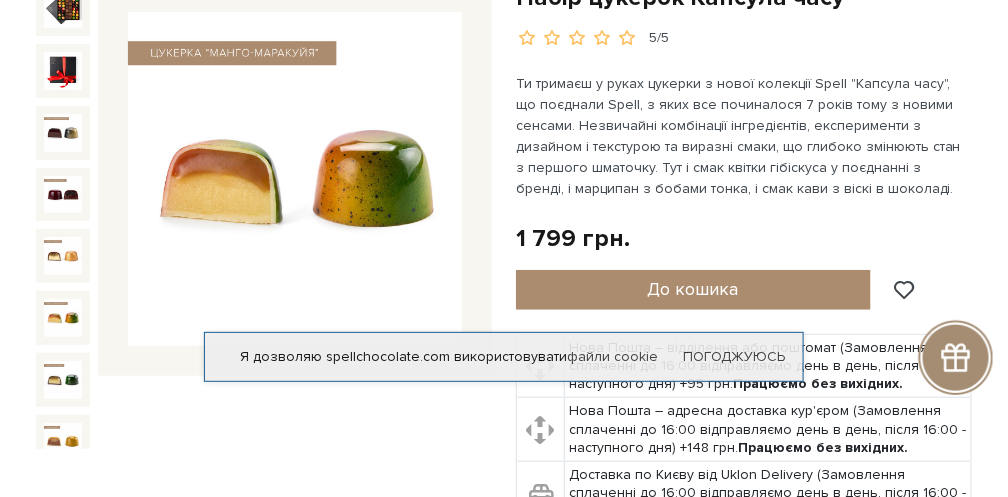 click at bounding box center (63, 318) 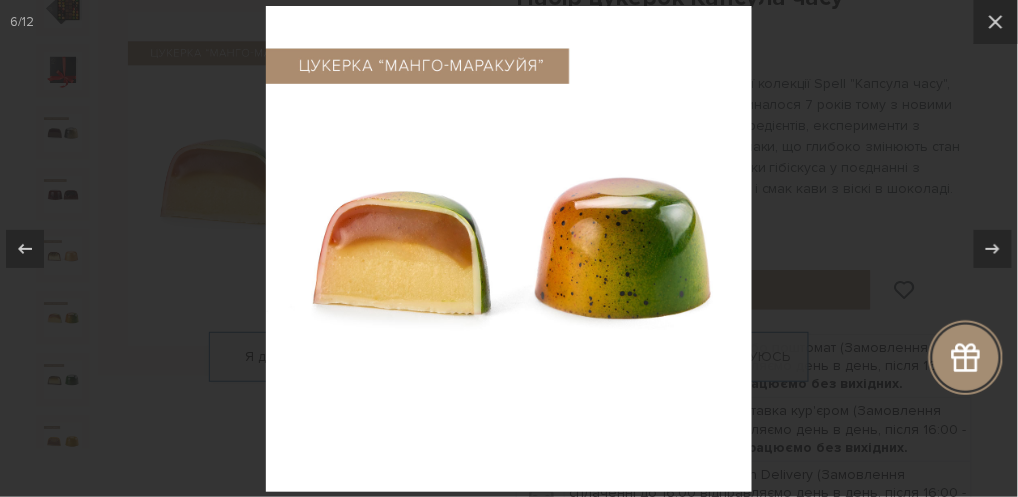 click at bounding box center (509, 248) 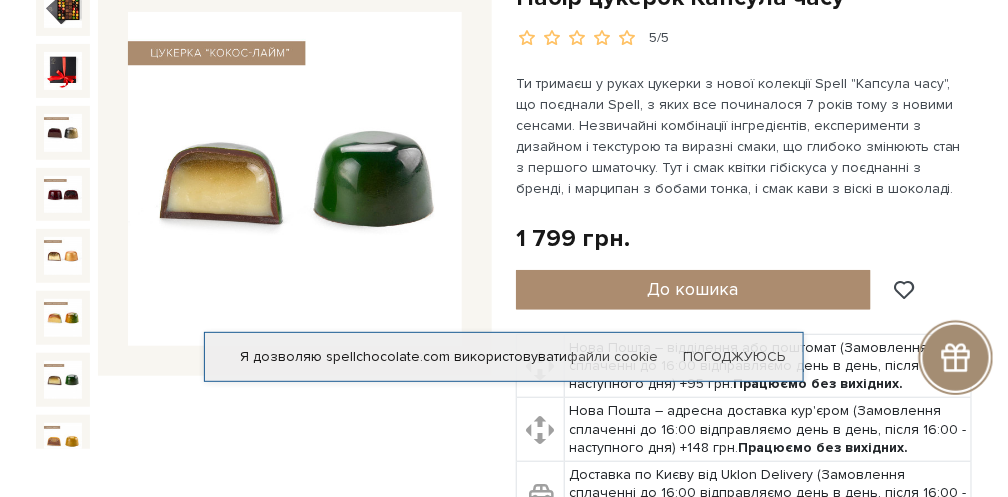 click at bounding box center [63, 380] 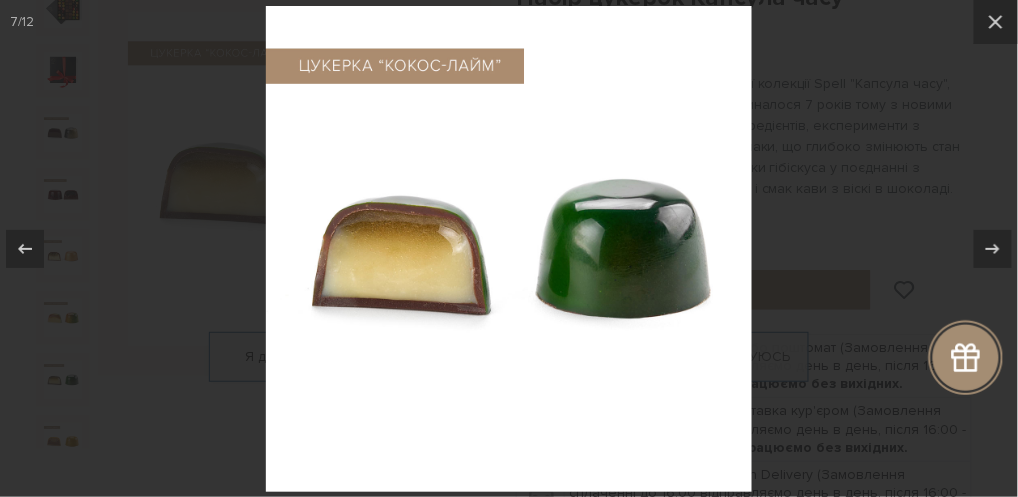 click at bounding box center (509, 248) 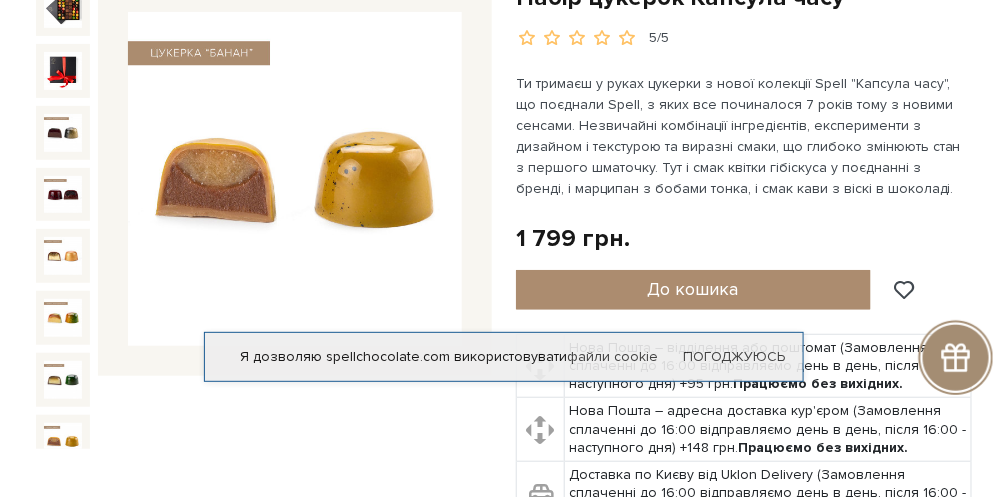 click at bounding box center [63, 442] 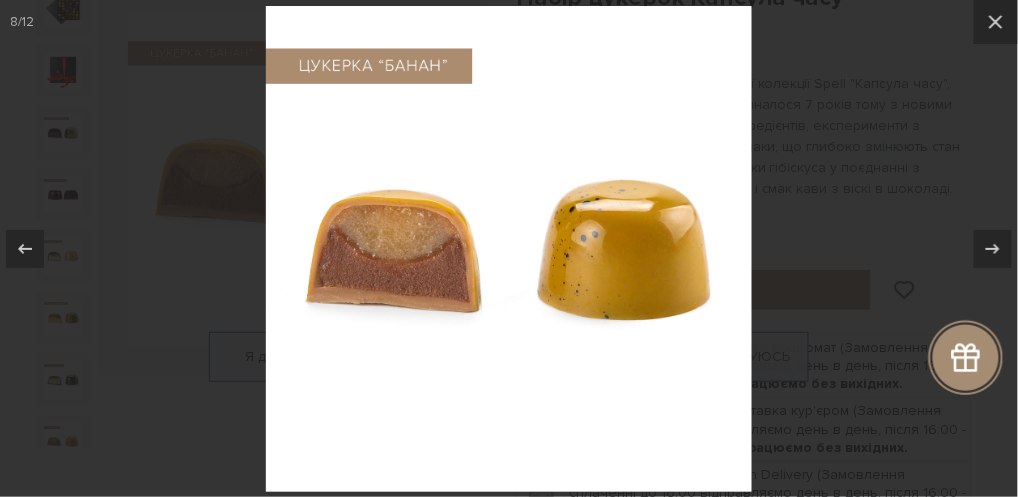 click at bounding box center [509, 248] 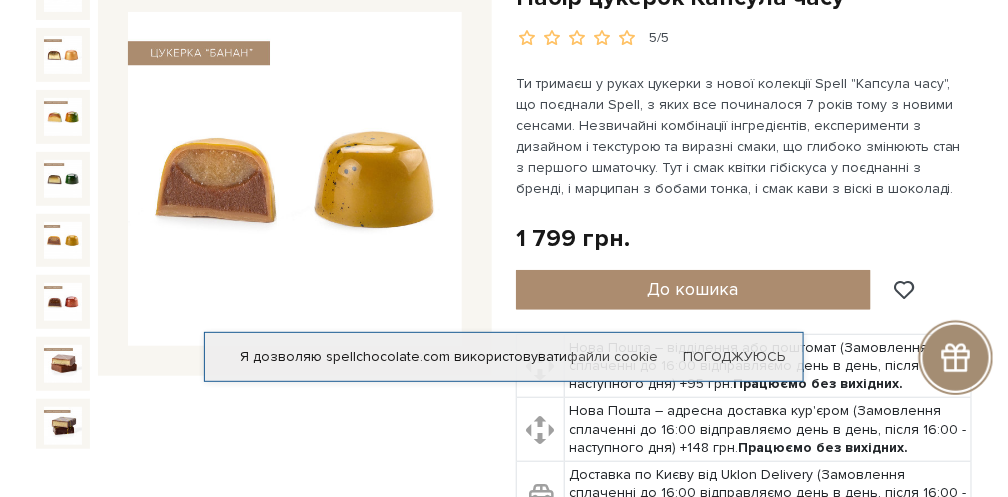 scroll, scrollTop: 215, scrollLeft: 0, axis: vertical 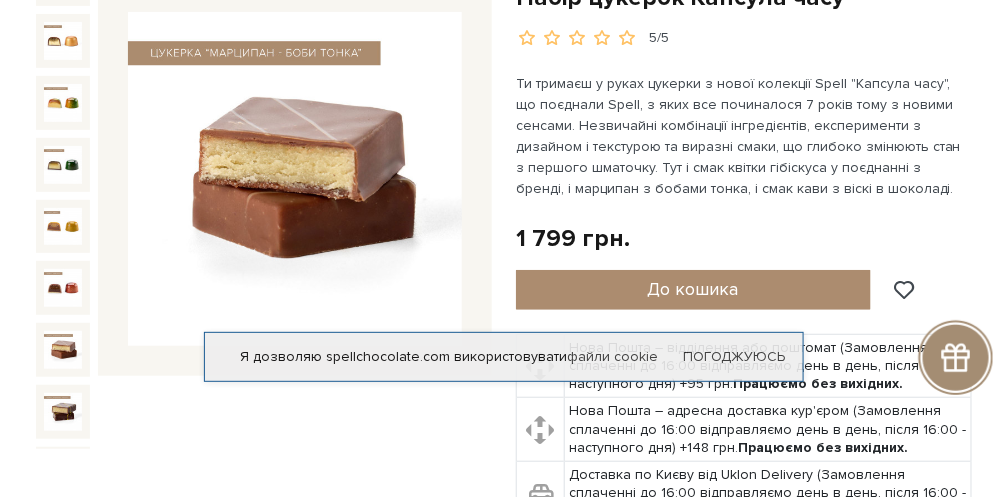 click at bounding box center (63, 350) 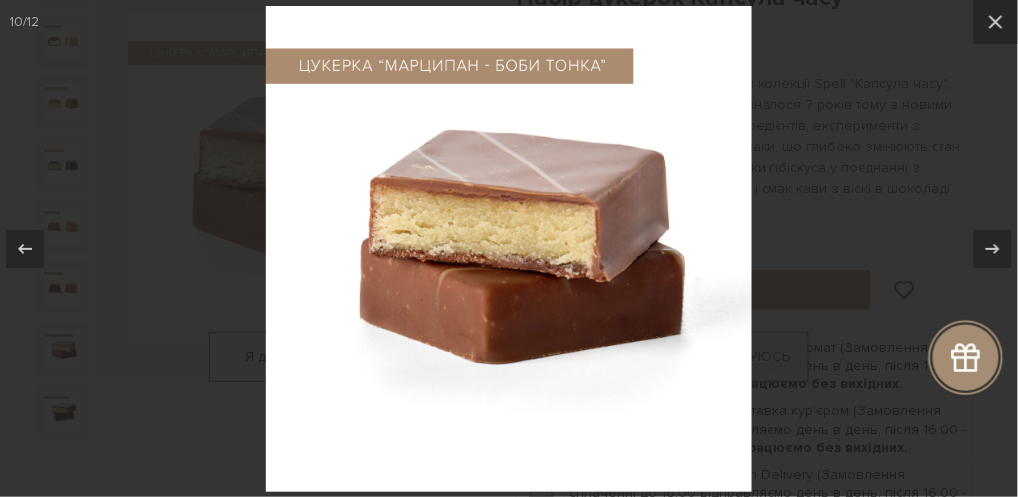 click at bounding box center (509, 248) 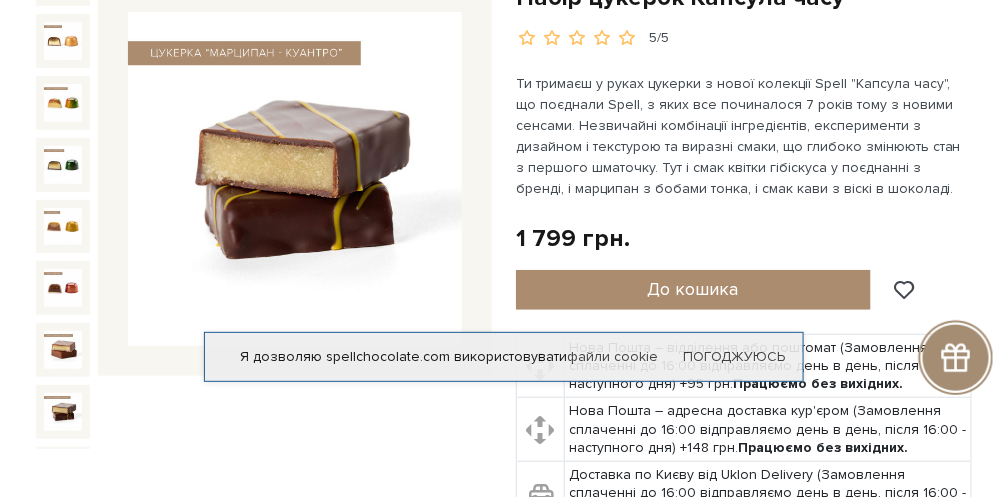 click at bounding box center (63, 412) 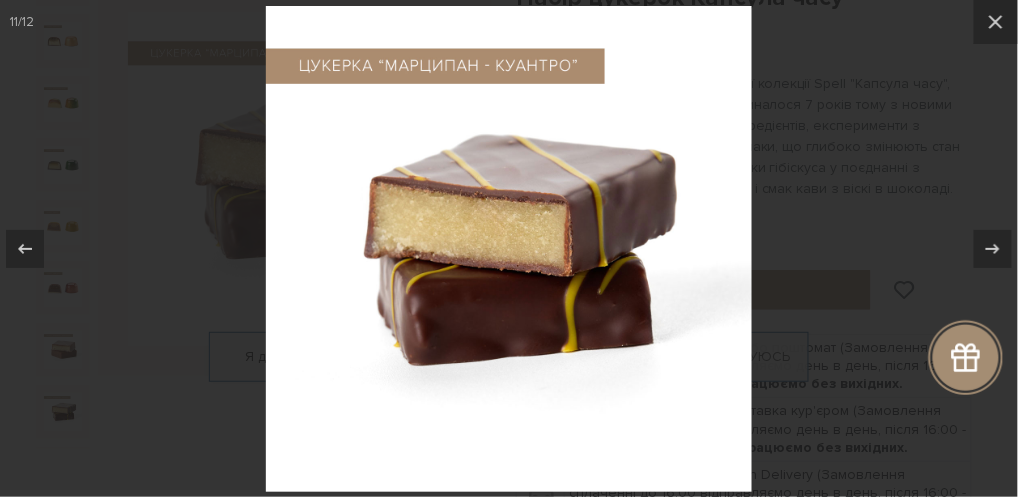 click at bounding box center (509, 248) 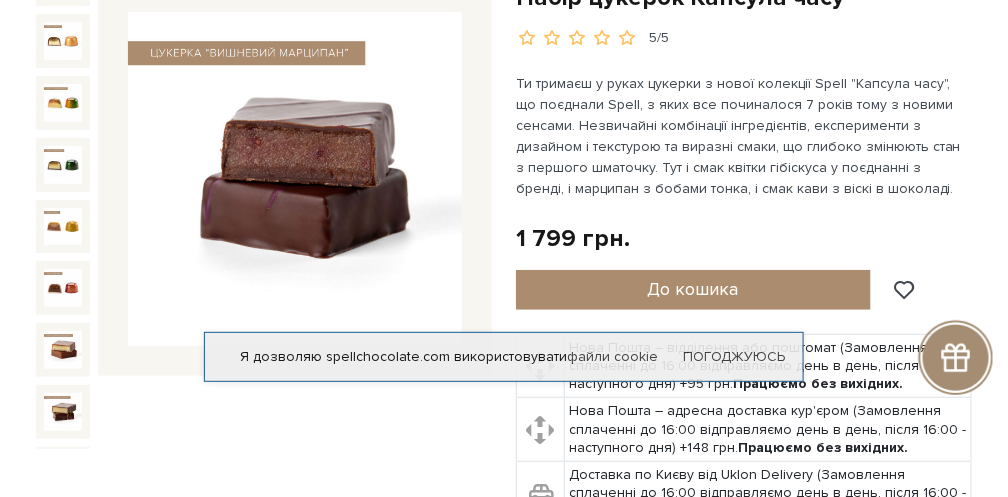 click at bounding box center (63, 474) 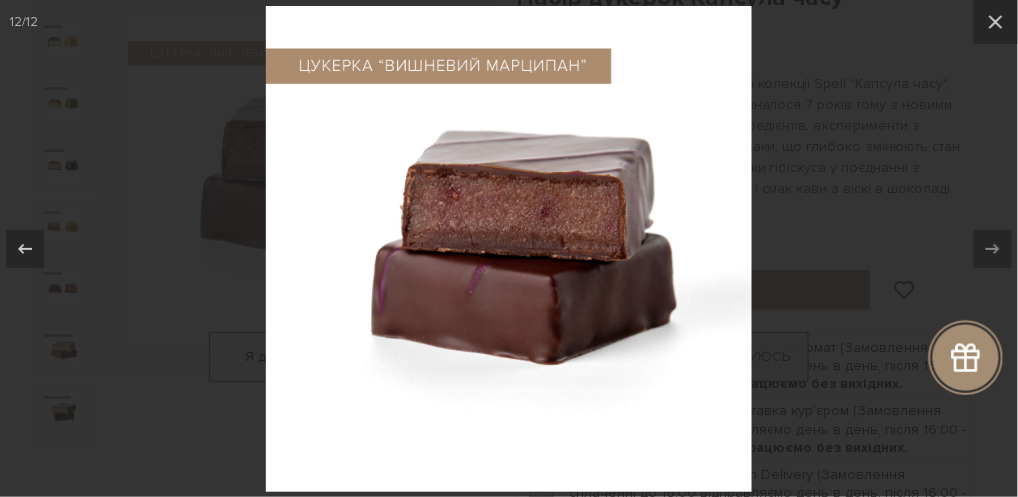 click at bounding box center (509, 248) 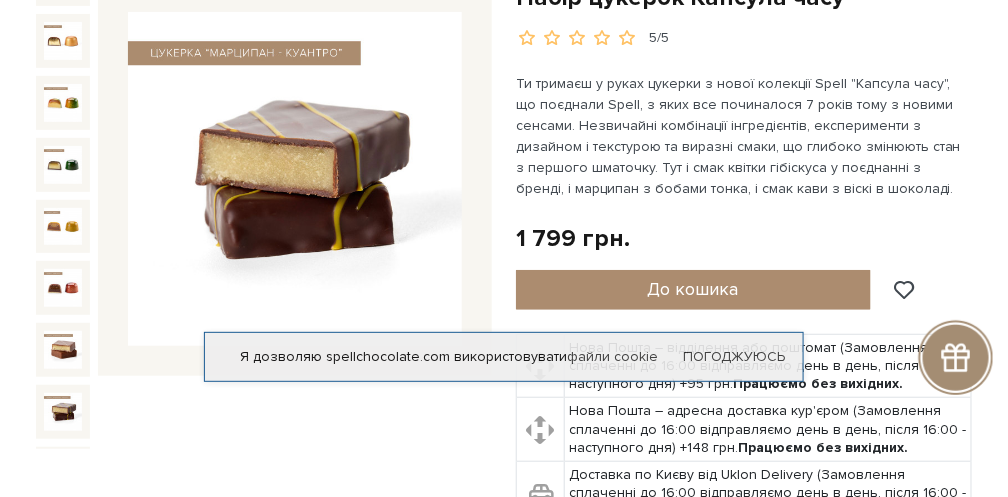 click at bounding box center [63, 412] 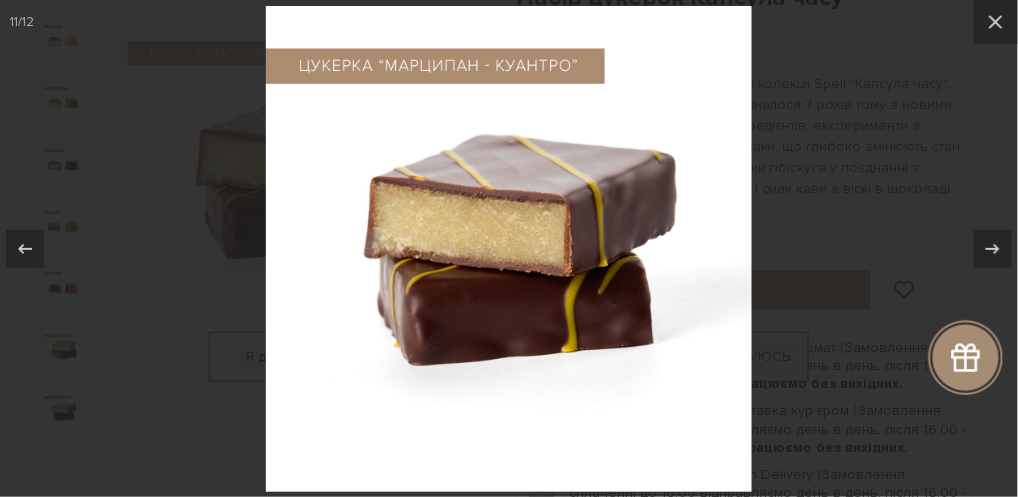 click at bounding box center (509, 248) 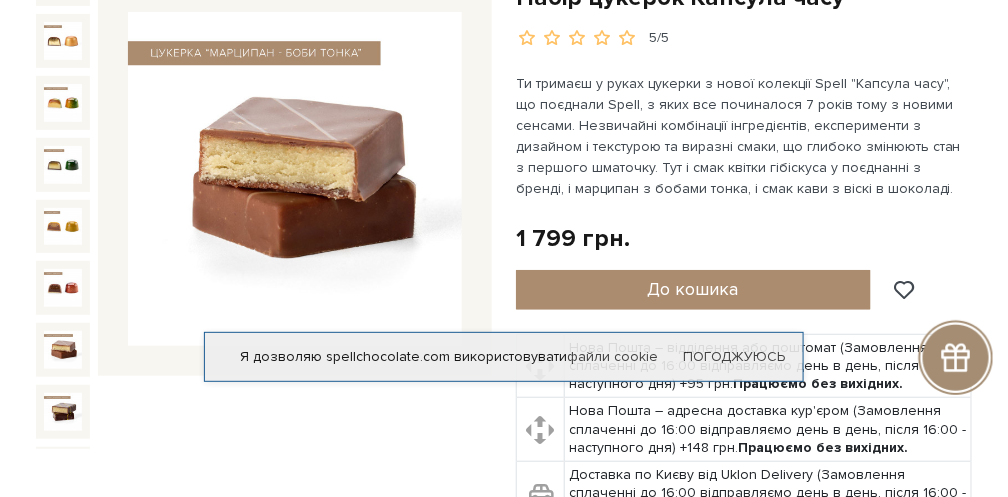 click at bounding box center (63, 350) 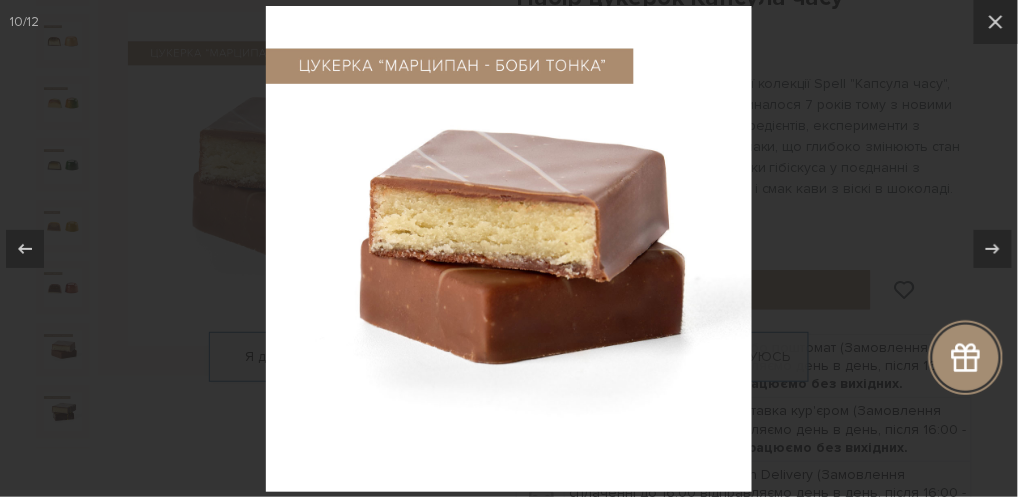 click at bounding box center [509, 248] 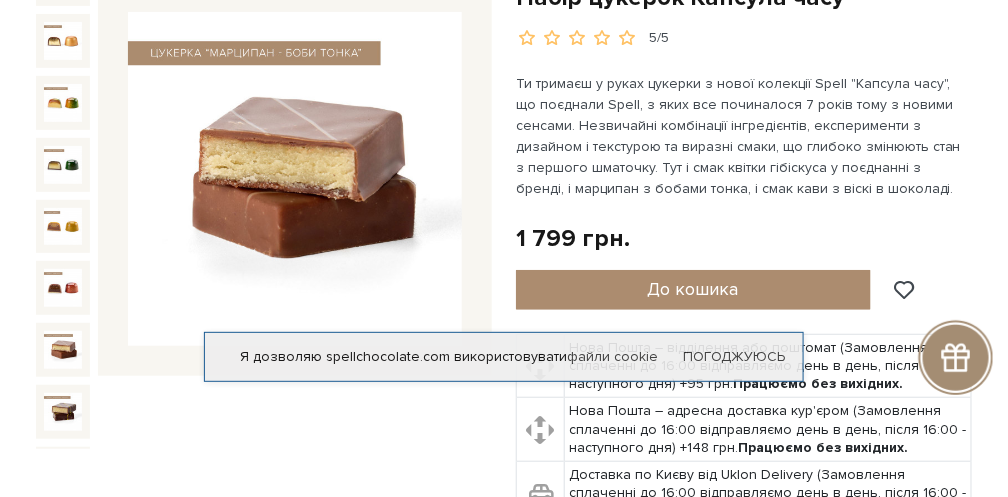 click at bounding box center (63, 350) 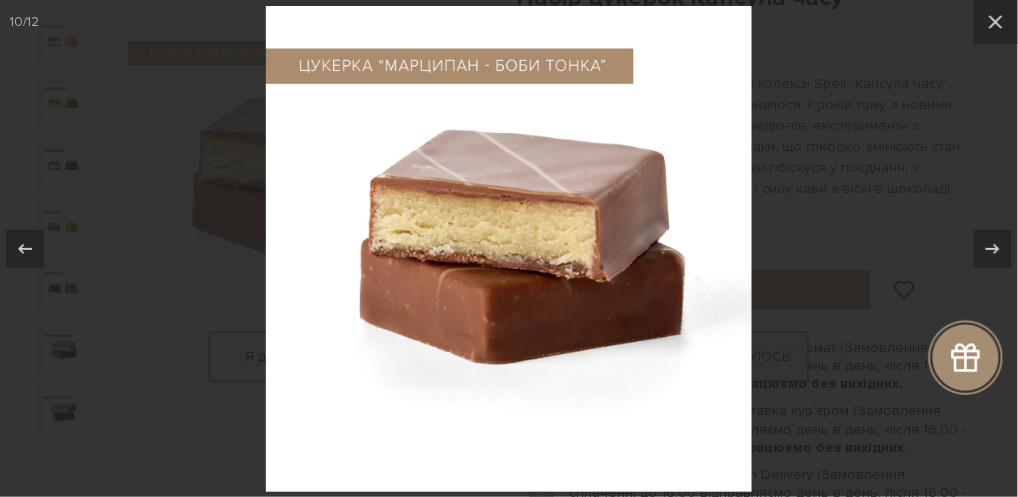 click at bounding box center (509, 248) 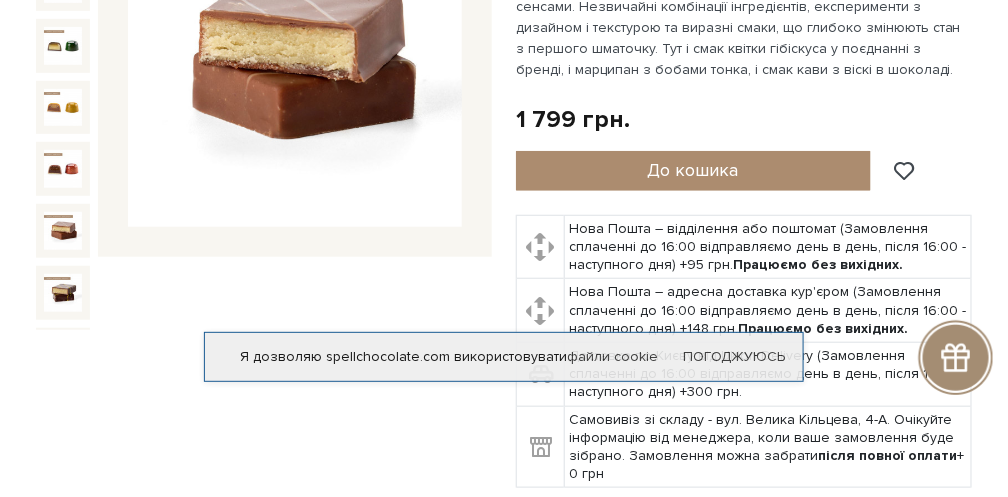 scroll, scrollTop: 267, scrollLeft: 0, axis: vertical 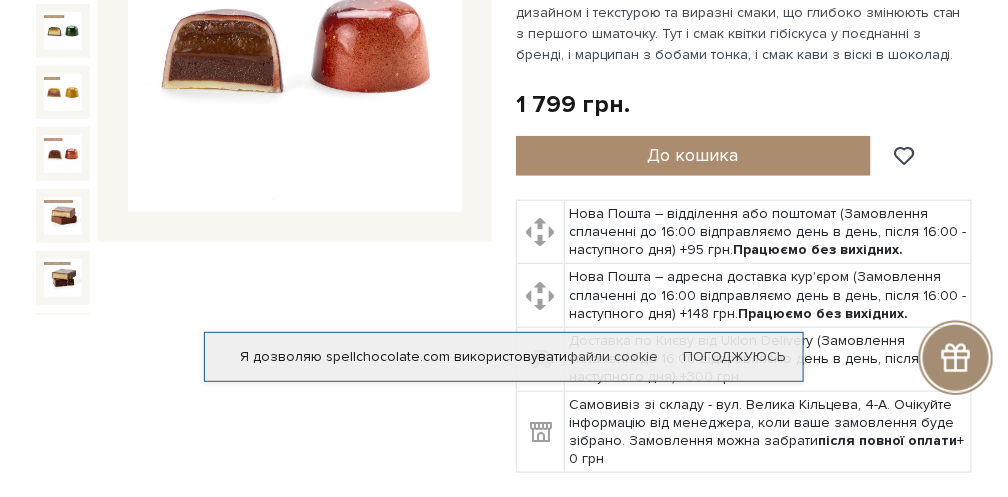click at bounding box center [63, 154] 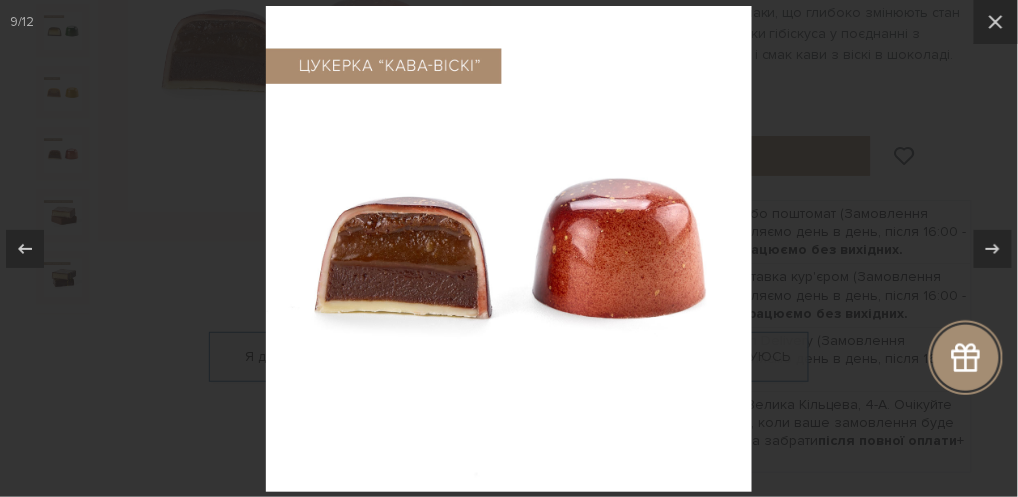 click at bounding box center (509, 248) 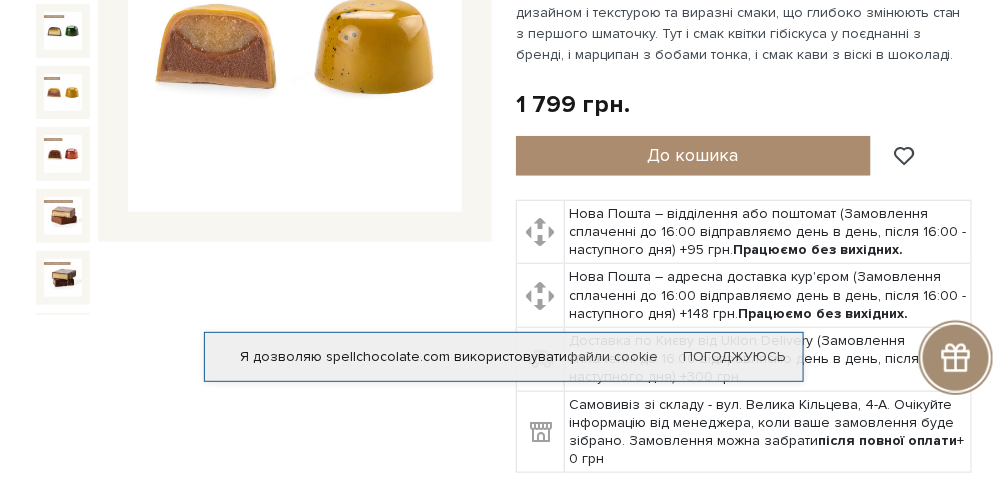 click at bounding box center (63, 93) 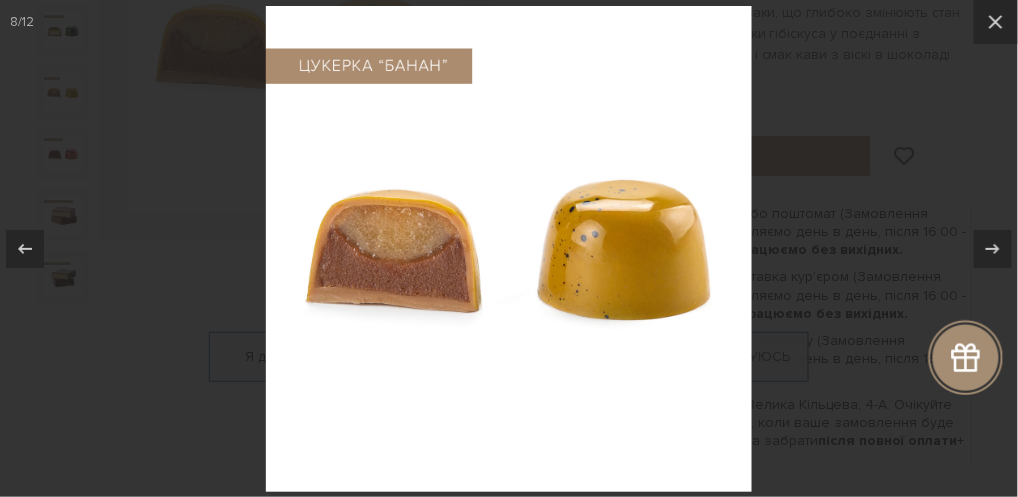 click at bounding box center [509, 248] 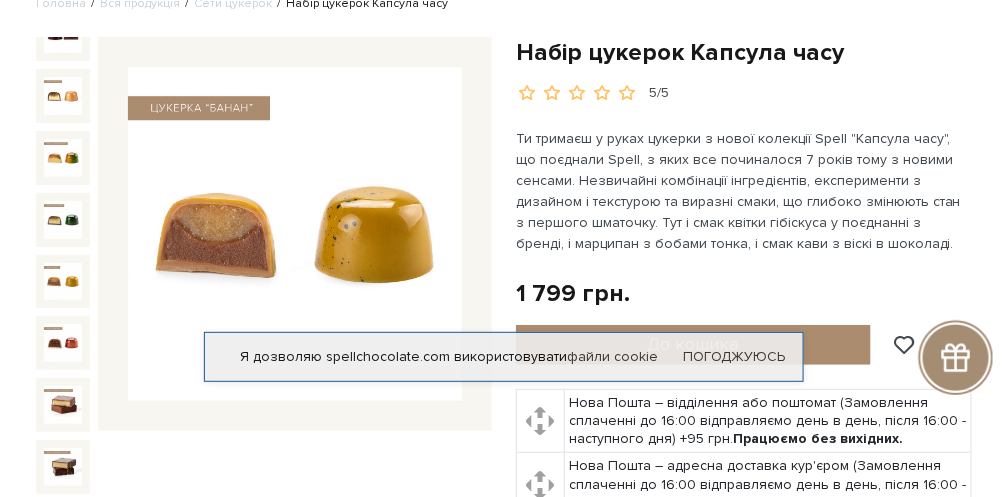 scroll, scrollTop: 0, scrollLeft: 0, axis: both 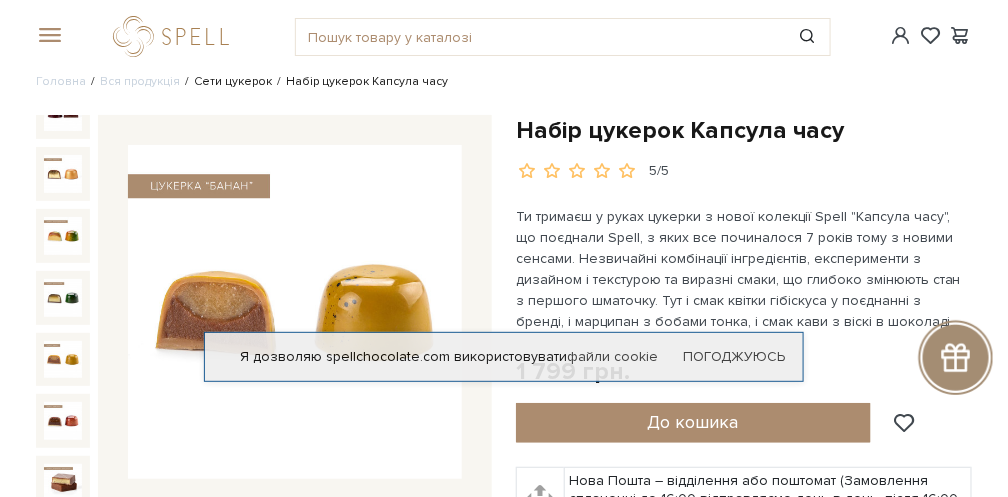 click on "Сети цукерок" at bounding box center (233, 81) 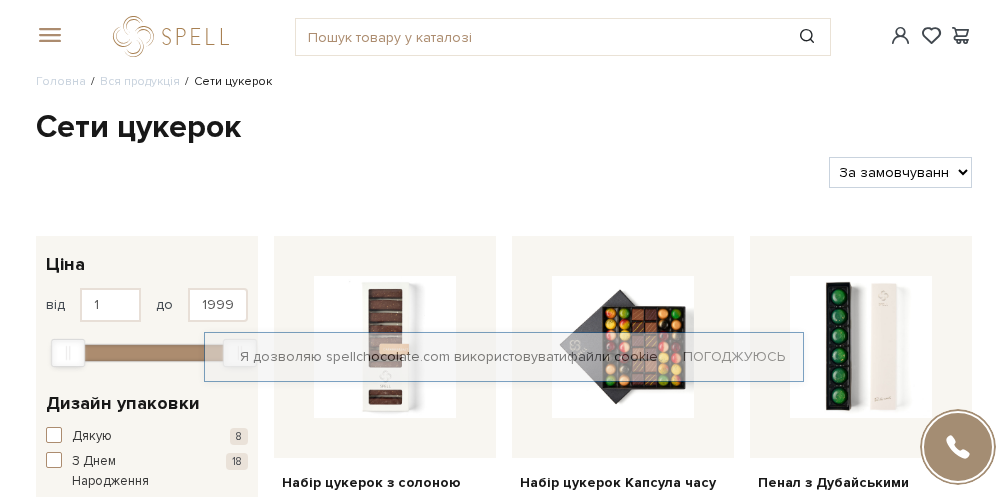 scroll, scrollTop: 0, scrollLeft: 0, axis: both 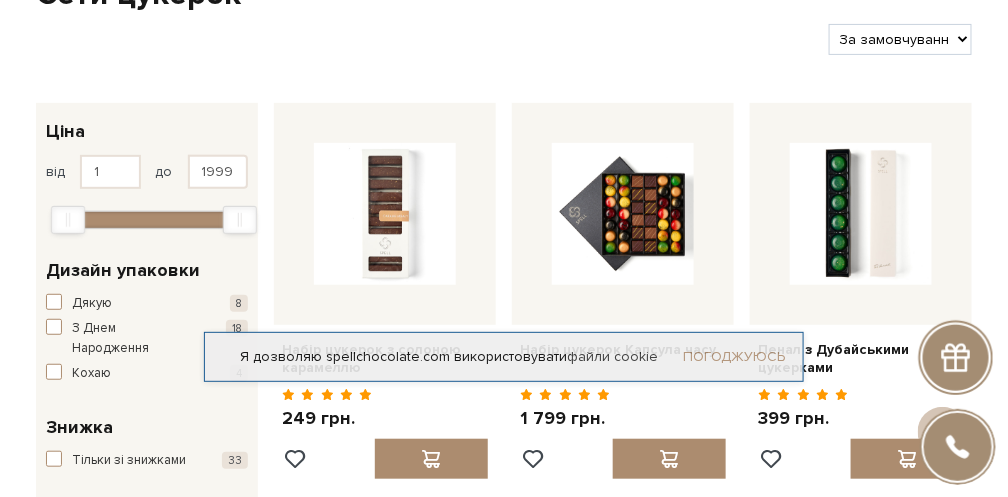 click on "Погоджуюсь" at bounding box center [734, 357] 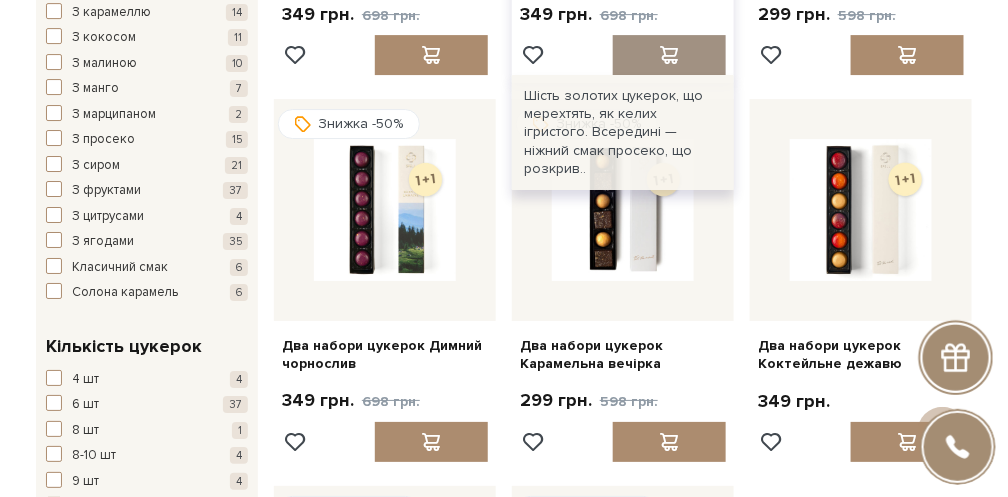scroll, scrollTop: 1733, scrollLeft: 0, axis: vertical 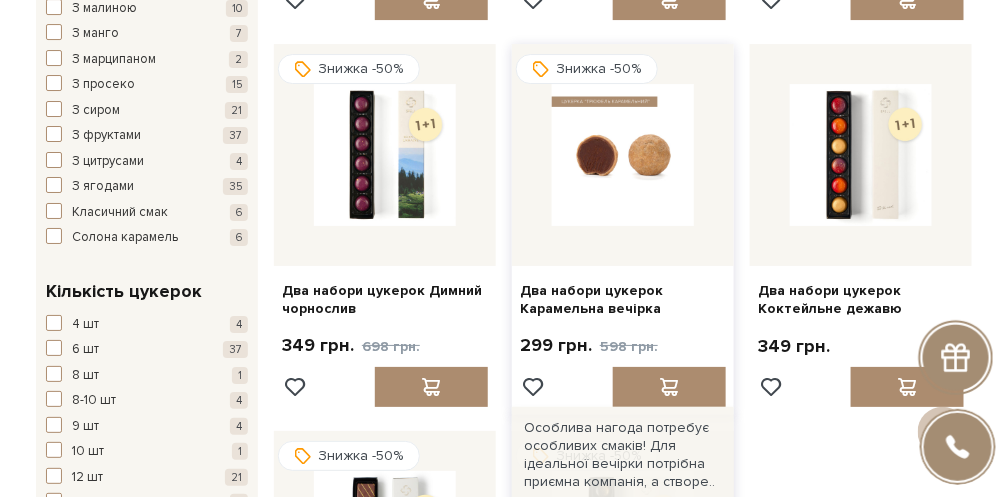 click at bounding box center [623, 155] 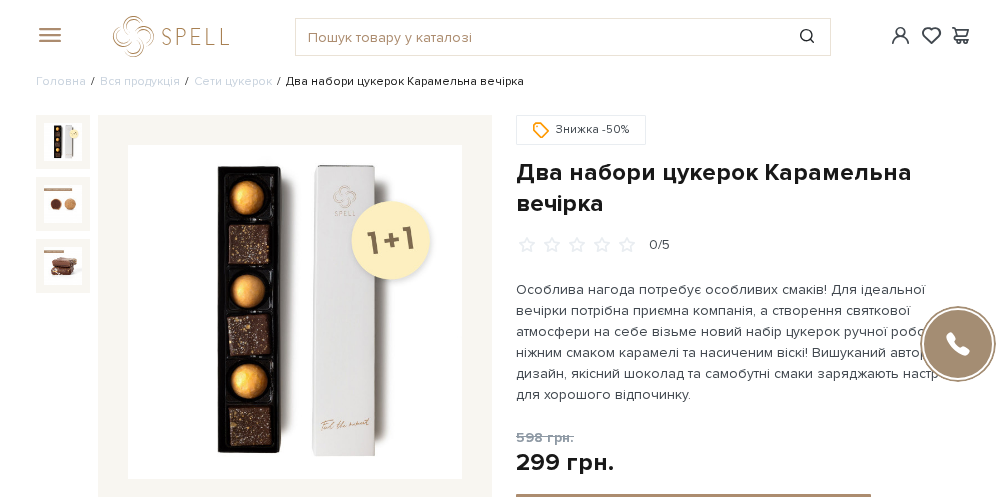 scroll, scrollTop: 0, scrollLeft: 0, axis: both 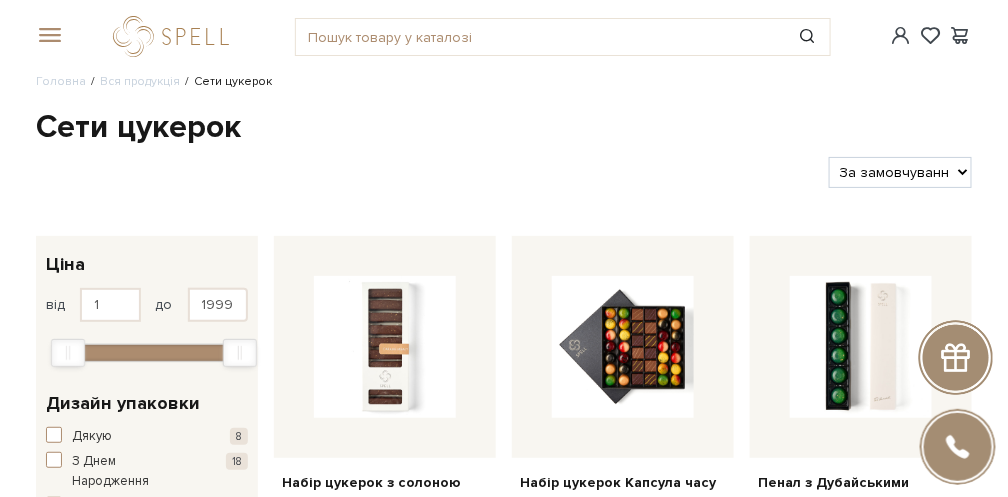 drag, startPoint x: 158, startPoint y: 82, endPoint x: 176, endPoint y: 87, distance: 18.681541 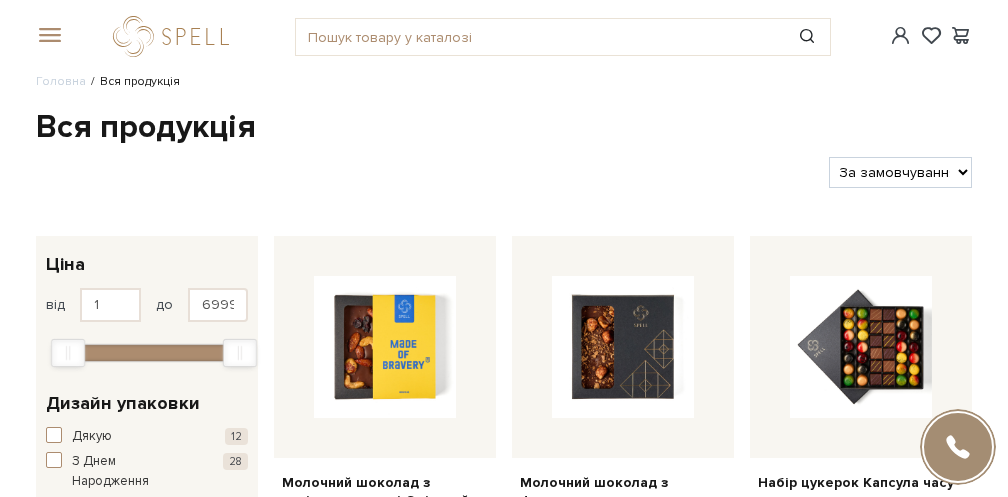 scroll, scrollTop: 0, scrollLeft: 0, axis: both 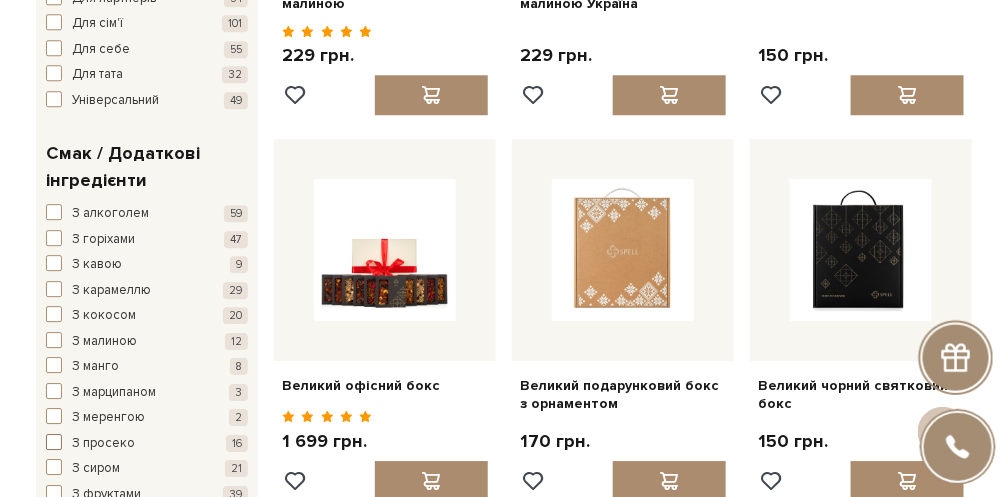 click on "З просеко" at bounding box center (103, 444) 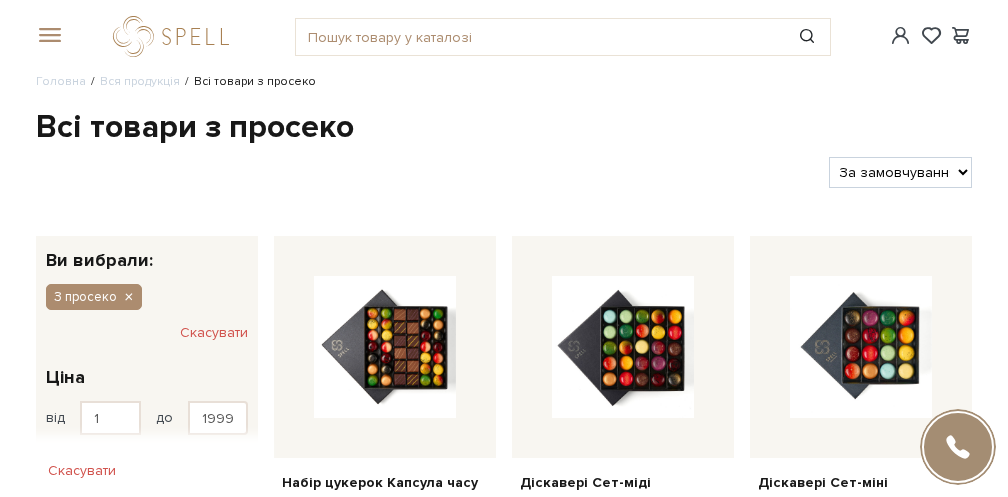 scroll, scrollTop: 0, scrollLeft: 0, axis: both 